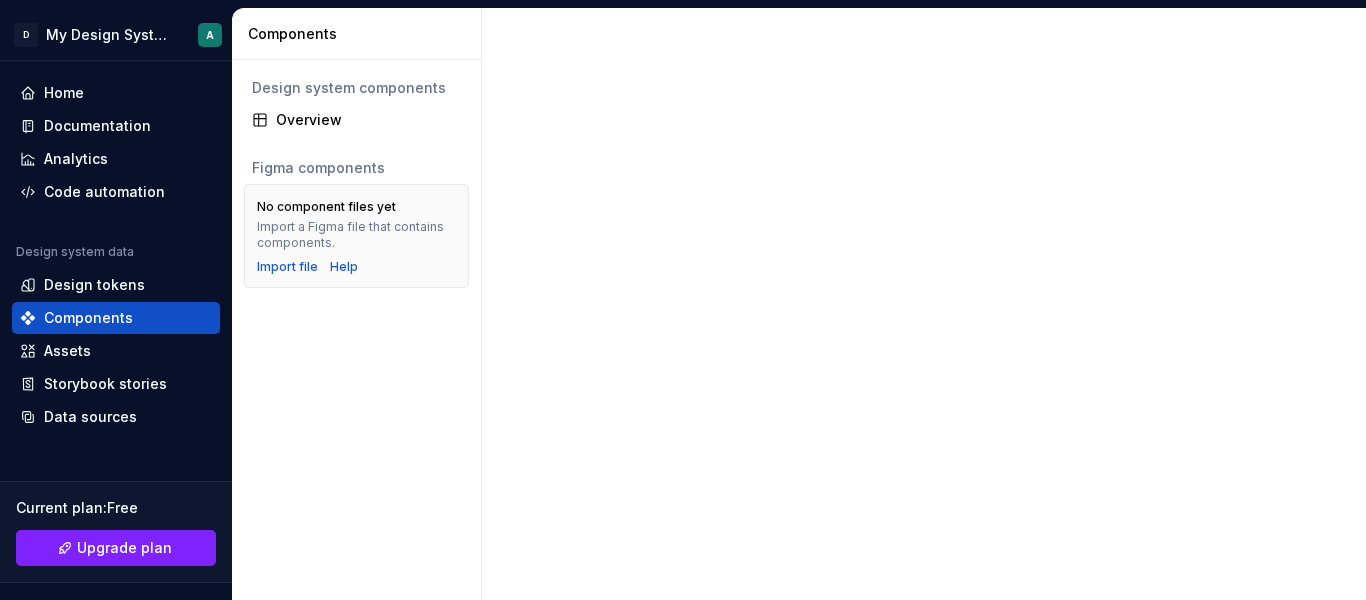 scroll, scrollTop: 0, scrollLeft: 0, axis: both 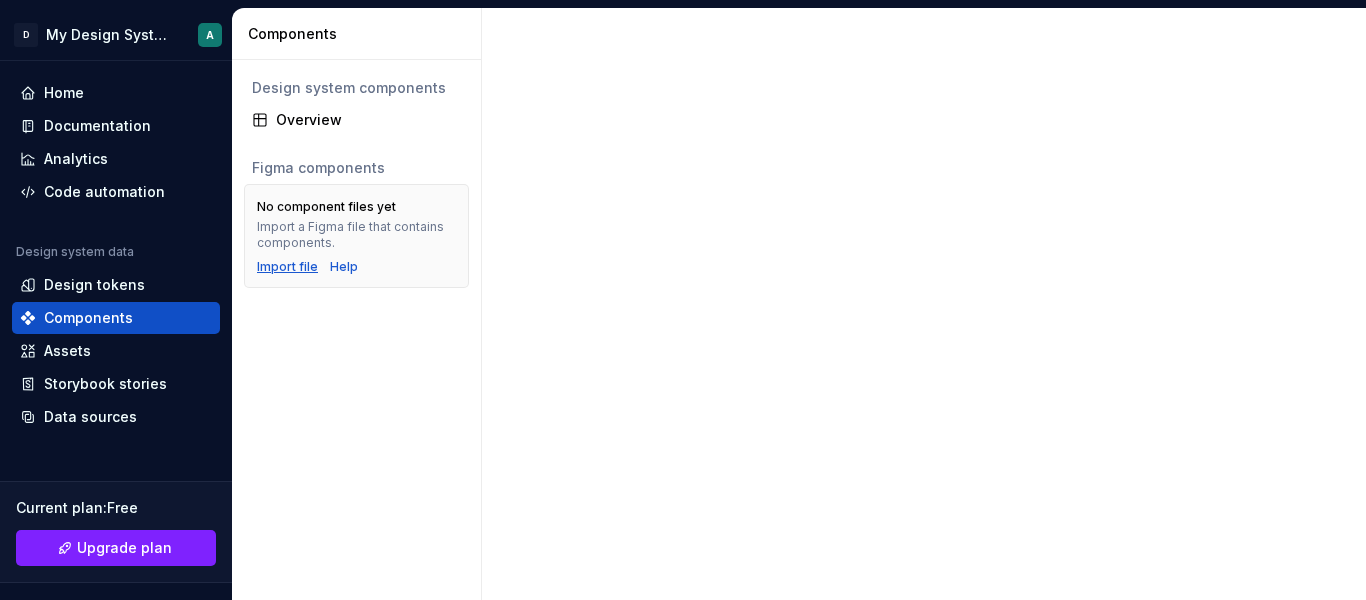 click on "Import file" at bounding box center [287, 267] 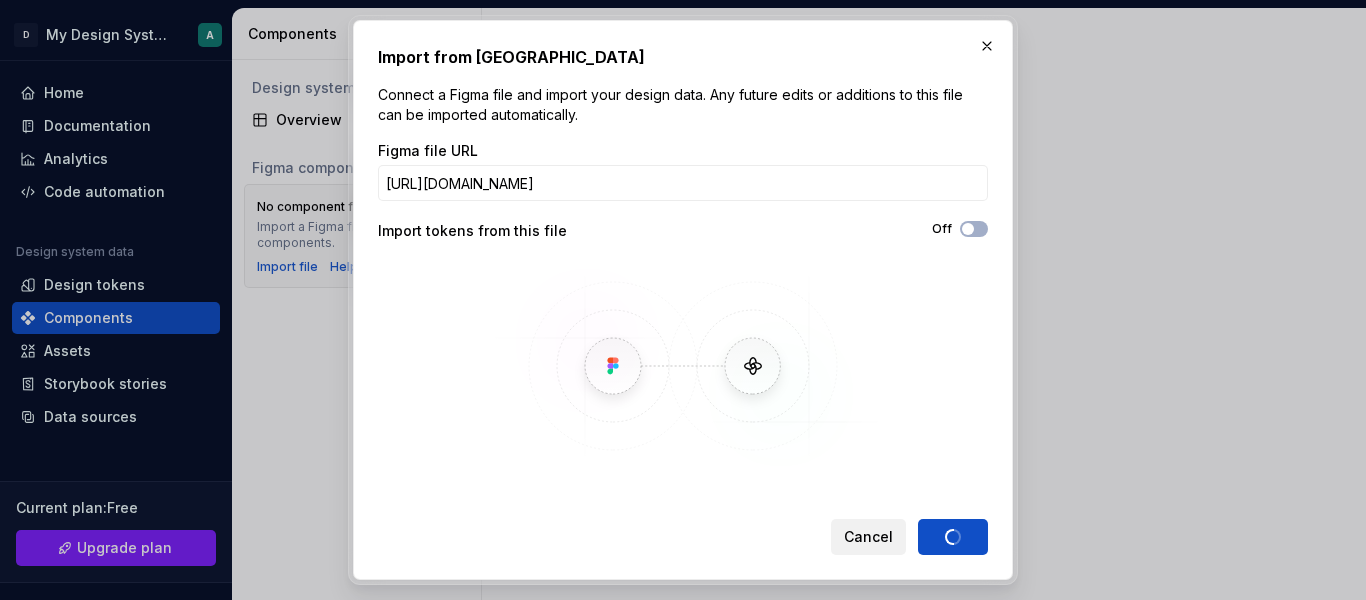 click on "Cancel" at bounding box center (868, 537) 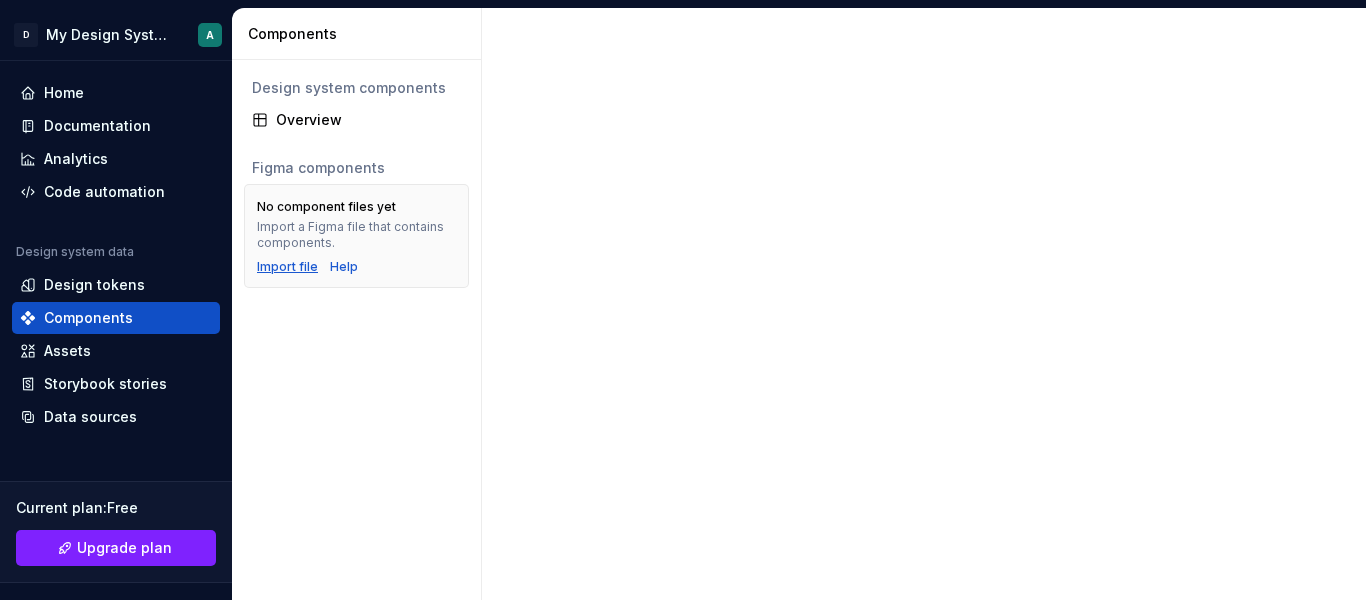 click on "Import file" at bounding box center [287, 267] 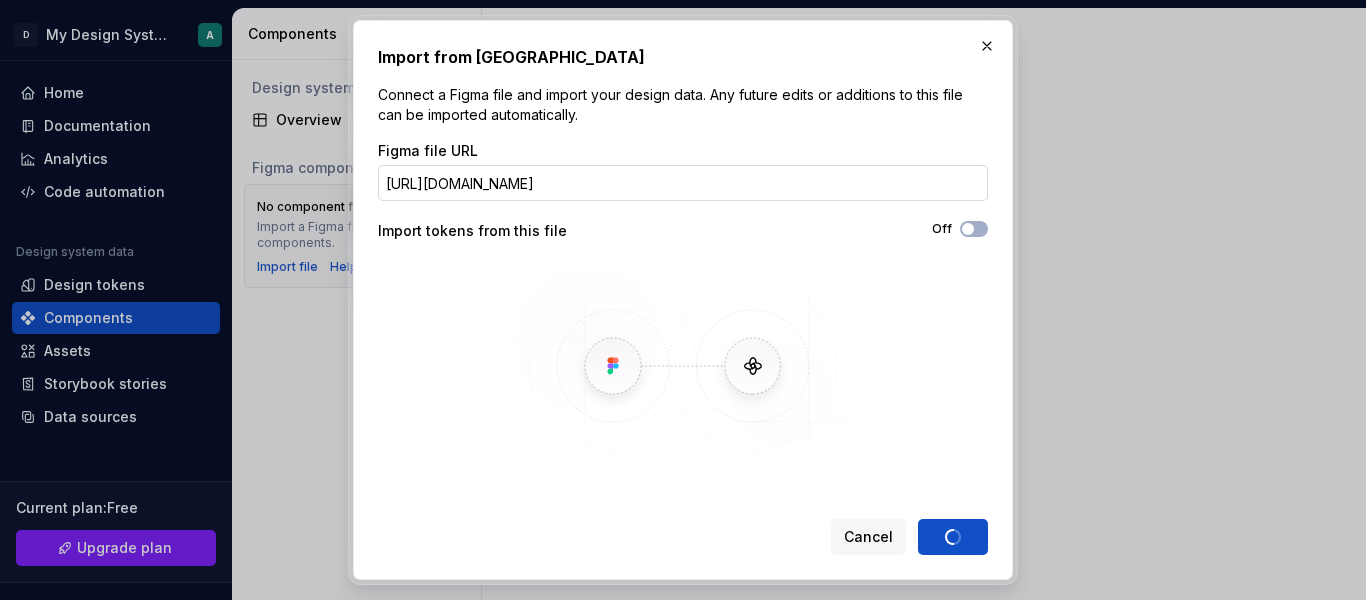 click on "[URL][DOMAIN_NAME]" at bounding box center (683, 183) 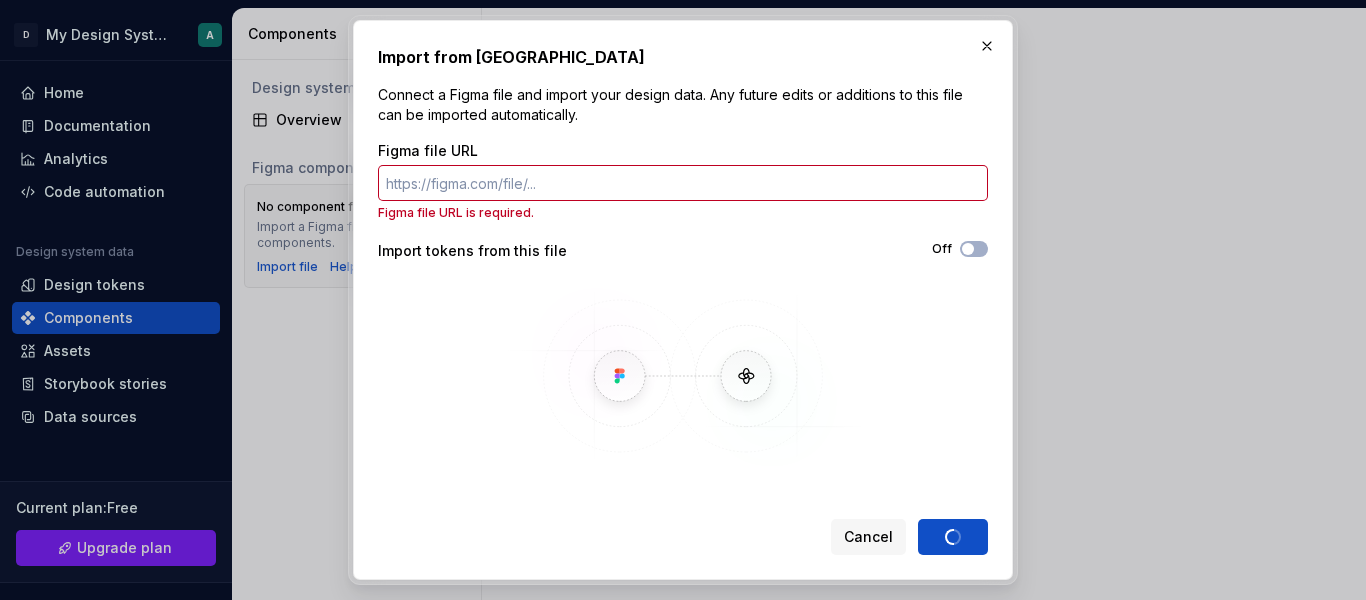 type 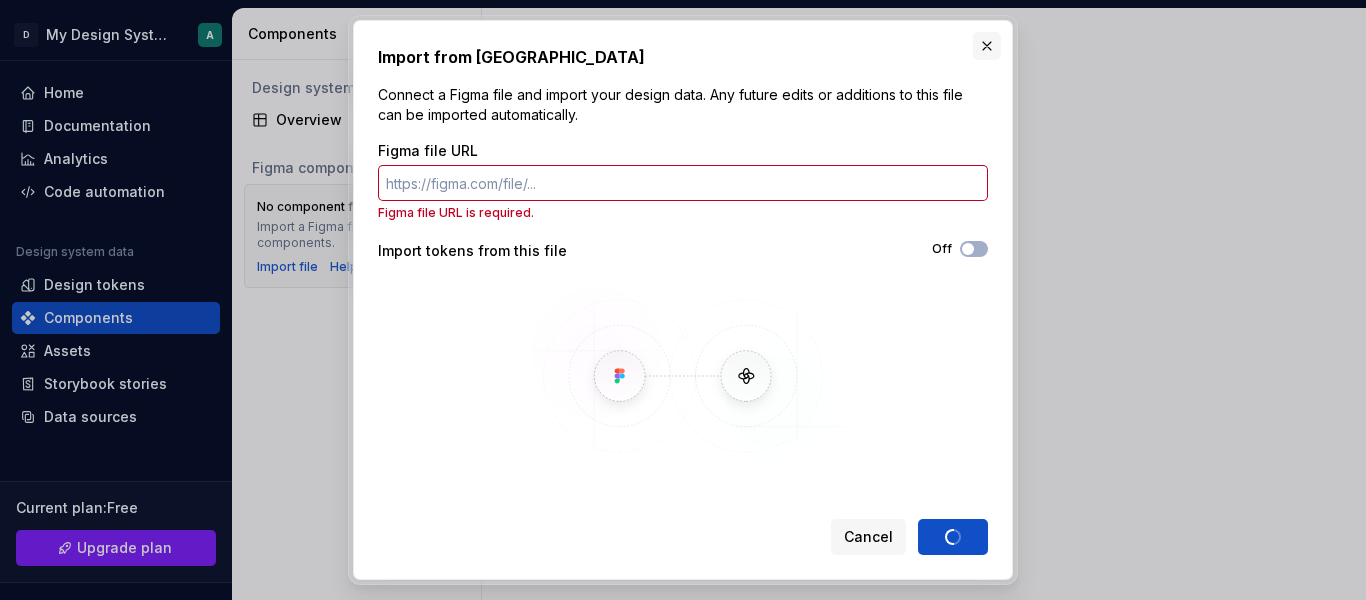 click at bounding box center [987, 46] 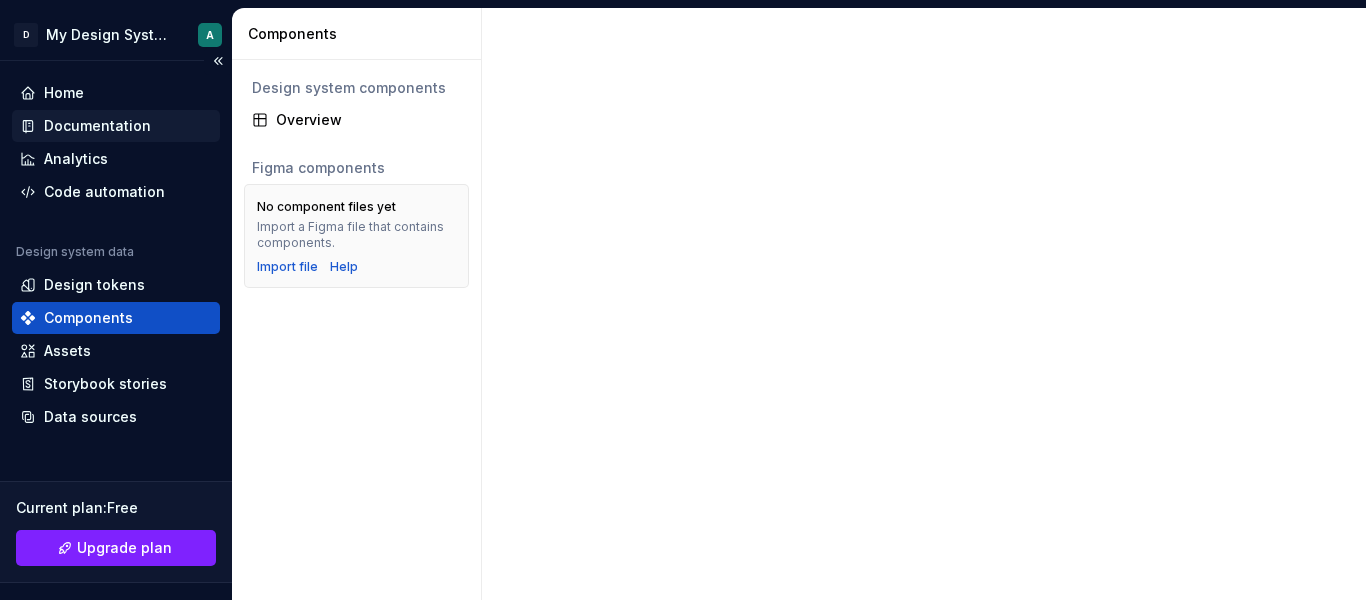 click on "Documentation" at bounding box center [116, 126] 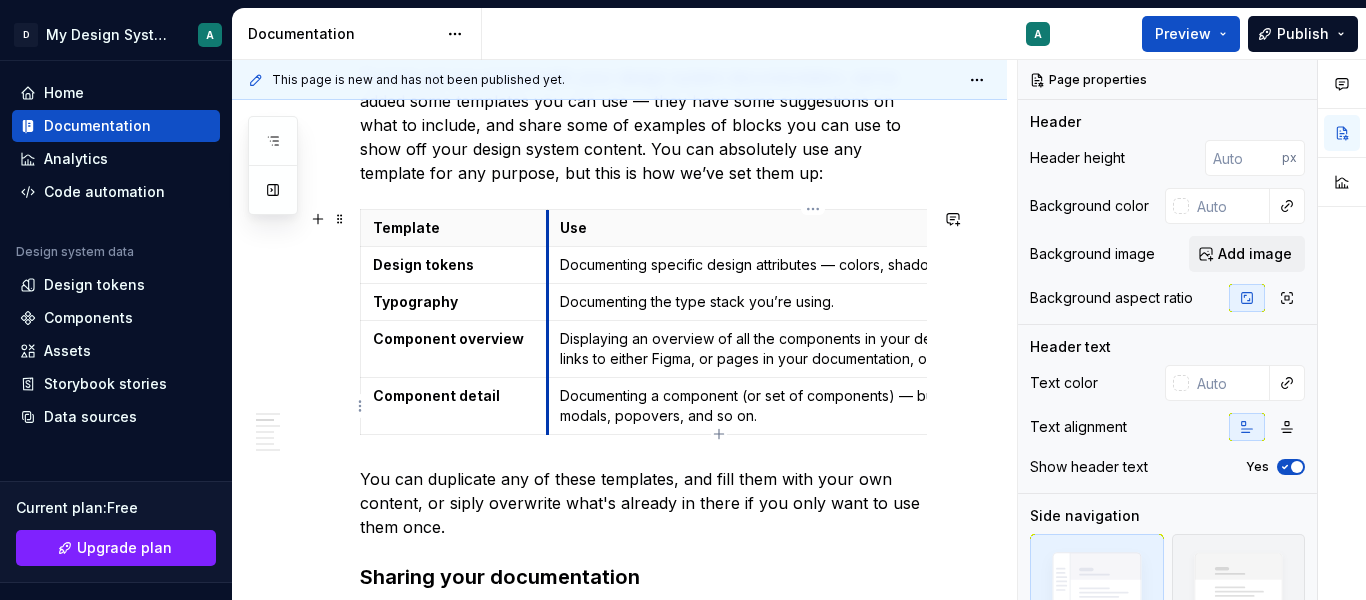 scroll, scrollTop: 625, scrollLeft: 0, axis: vertical 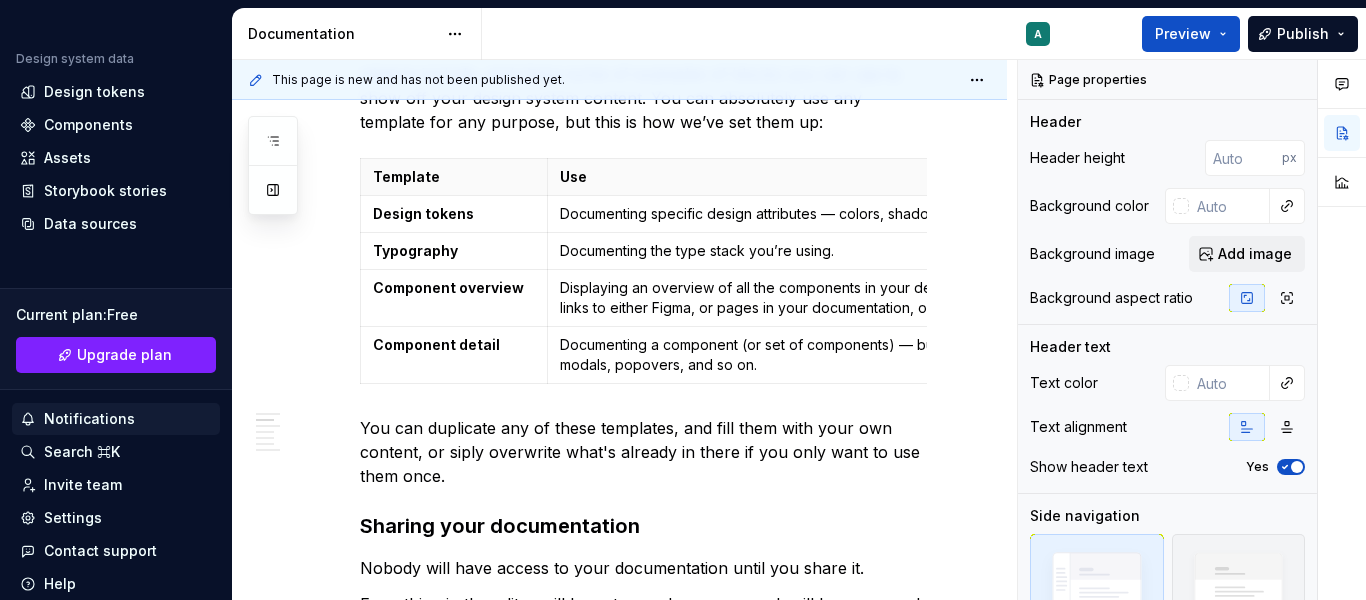 click on "Notifications" at bounding box center [89, 419] 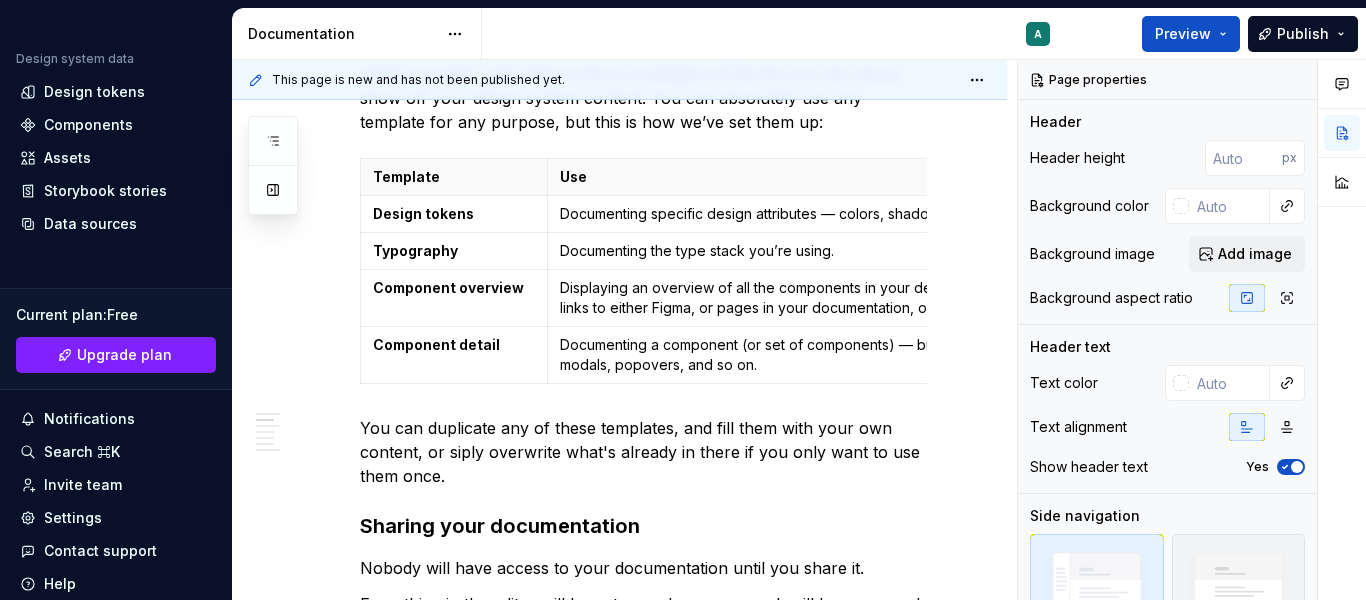 click on "D My Design System A Home Documentation Analytics Code automation Design system data Design tokens Components Assets Storybook stories Data sources Current plan :  Free Upgrade plan Notifications Search ⌘K Invite team Settings Contact support Help Documentation A Preview Publish Pages Add
Accessibility guide for tree Page tree.
Navigate the tree with the arrow keys. Common tree hotkeys apply. Further keybindings are available:
enter to execute primary action on focused item
f2 to start renaming the focused item
escape to abort renaming an item
control+d to start dragging selected items
Welcome! A Foundations Design tokens Typography Components Component overview Component detail Changes Welcome! Foundations  /  Design tokens Foundations  /  Typography Components  /  Component overview Components  /  Component detail Upgrade to Enterprise to turn on approval workflow Learn more Contact us Welcome! Edit header Design system data ." at bounding box center (683, 300) 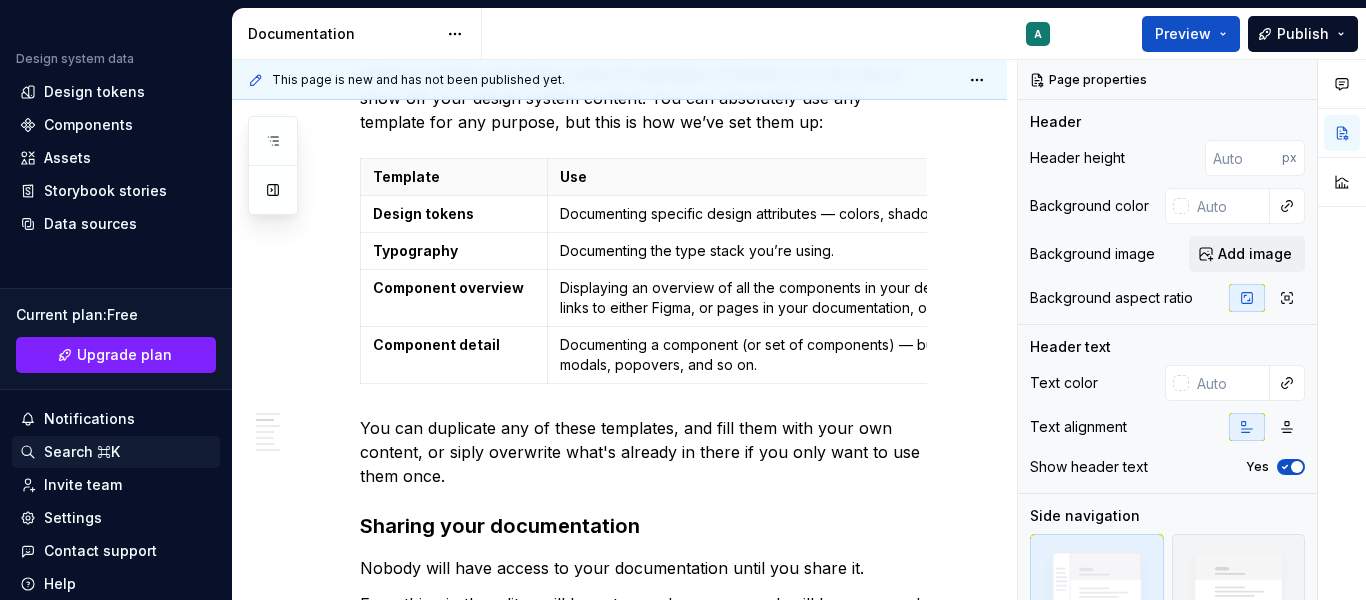 click on "Search ⌘K" at bounding box center [82, 452] 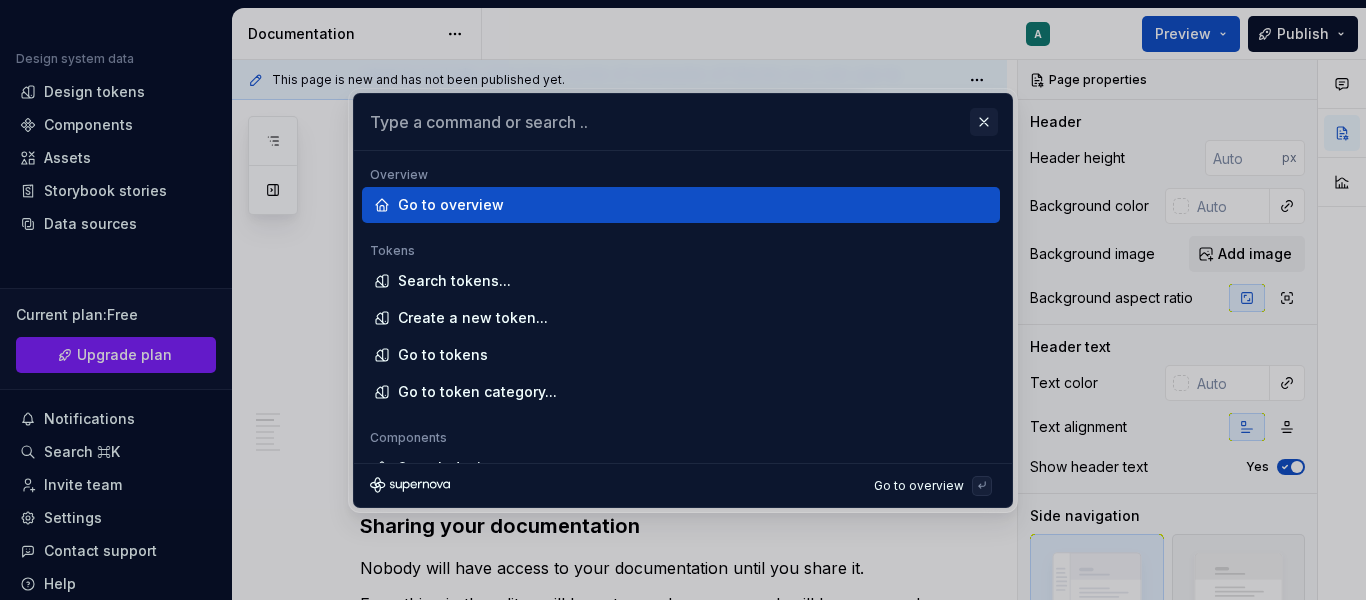 click at bounding box center (984, 122) 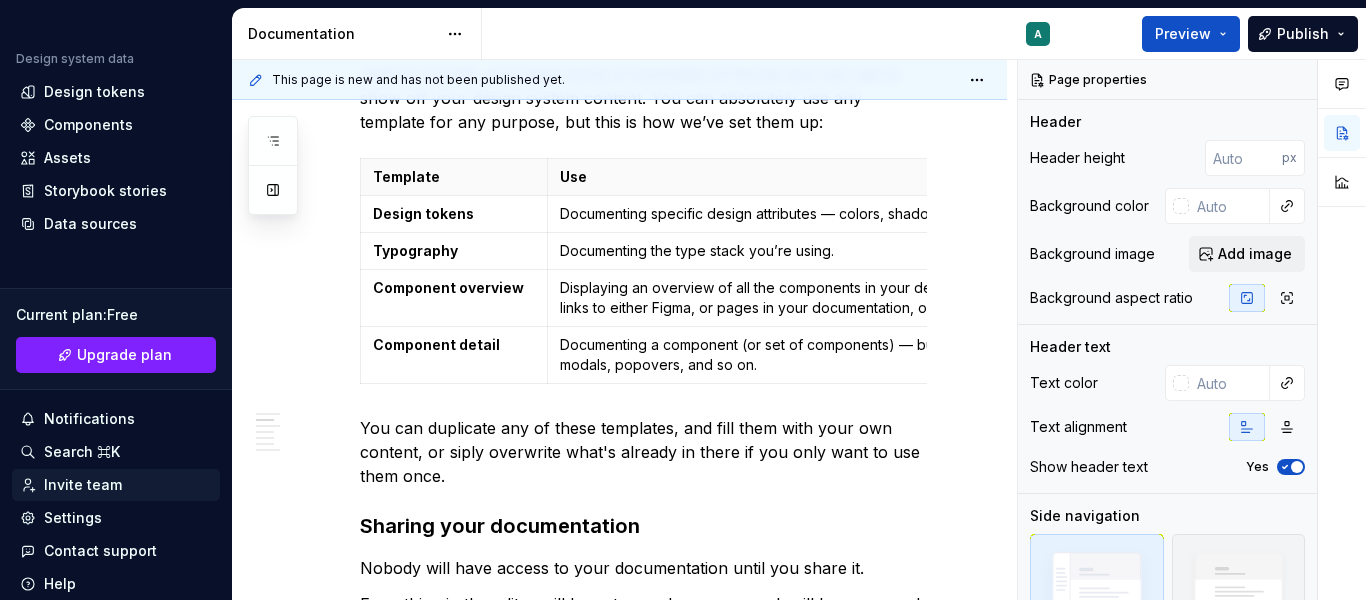 scroll, scrollTop: 197, scrollLeft: 0, axis: vertical 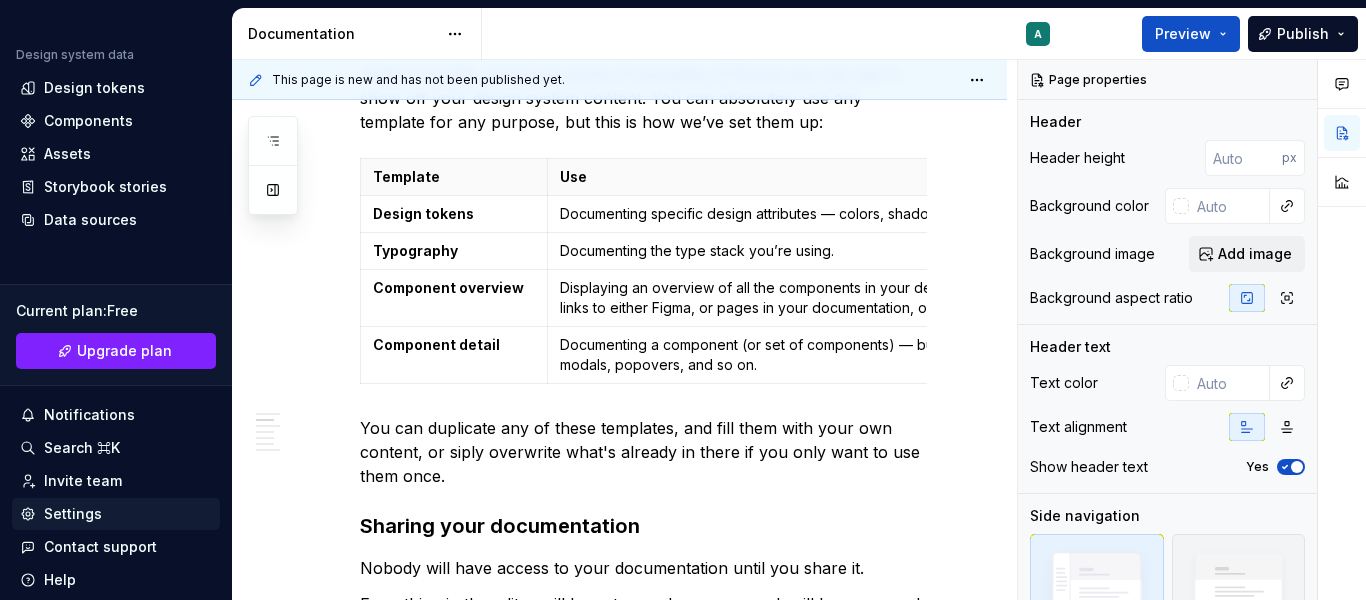 click on "Settings" at bounding box center [116, 514] 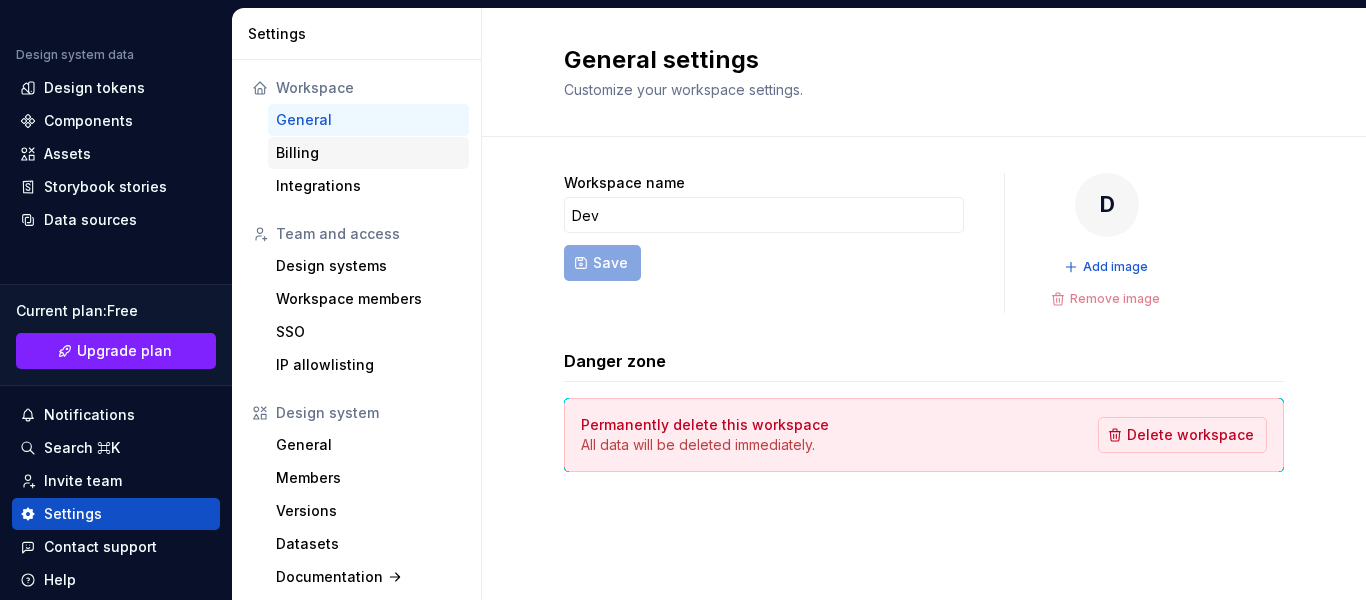 click on "Billing" at bounding box center [368, 153] 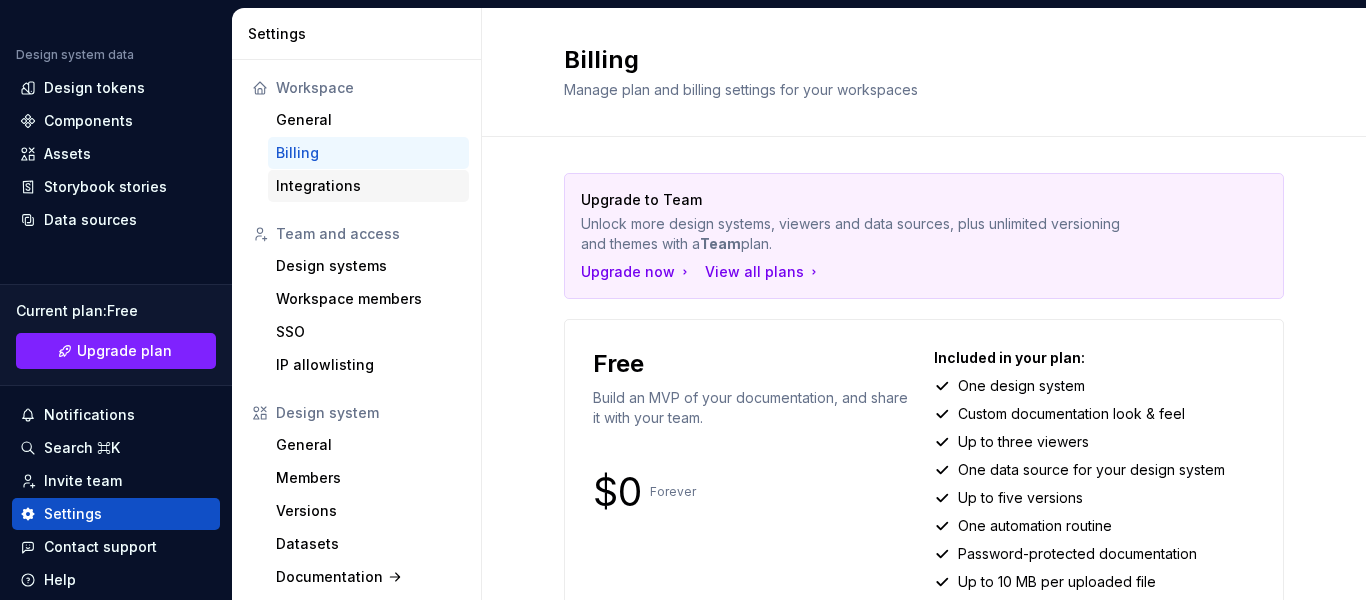click on "Integrations" at bounding box center [368, 186] 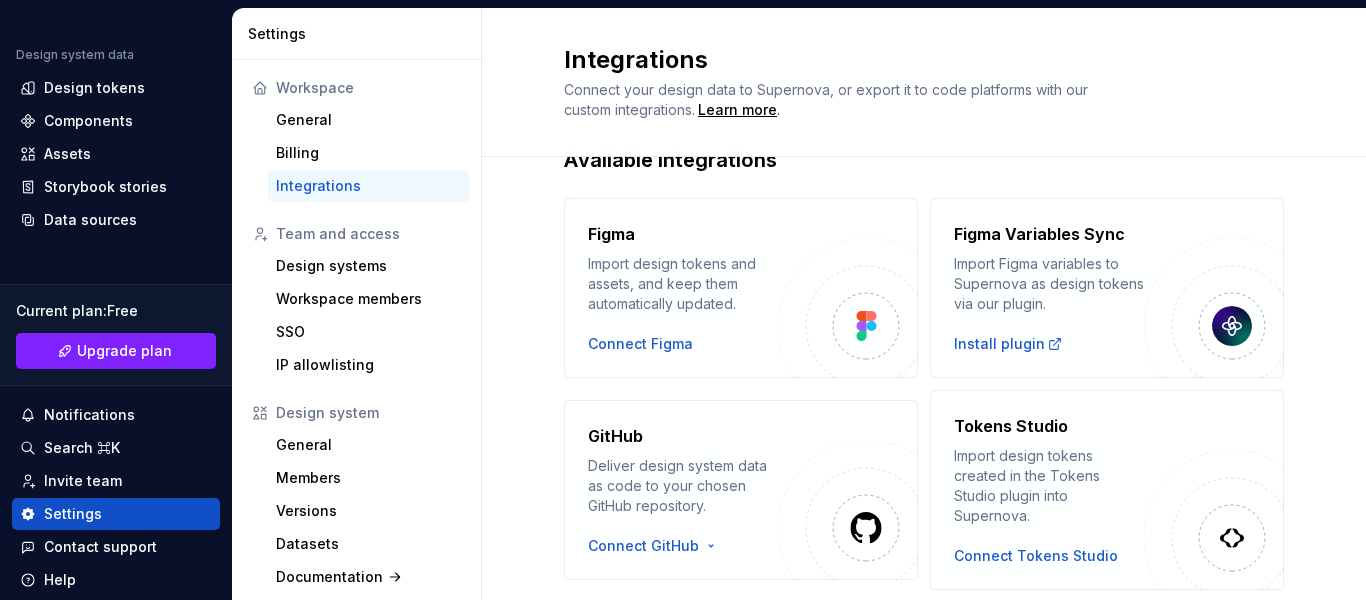 scroll, scrollTop: 315, scrollLeft: 0, axis: vertical 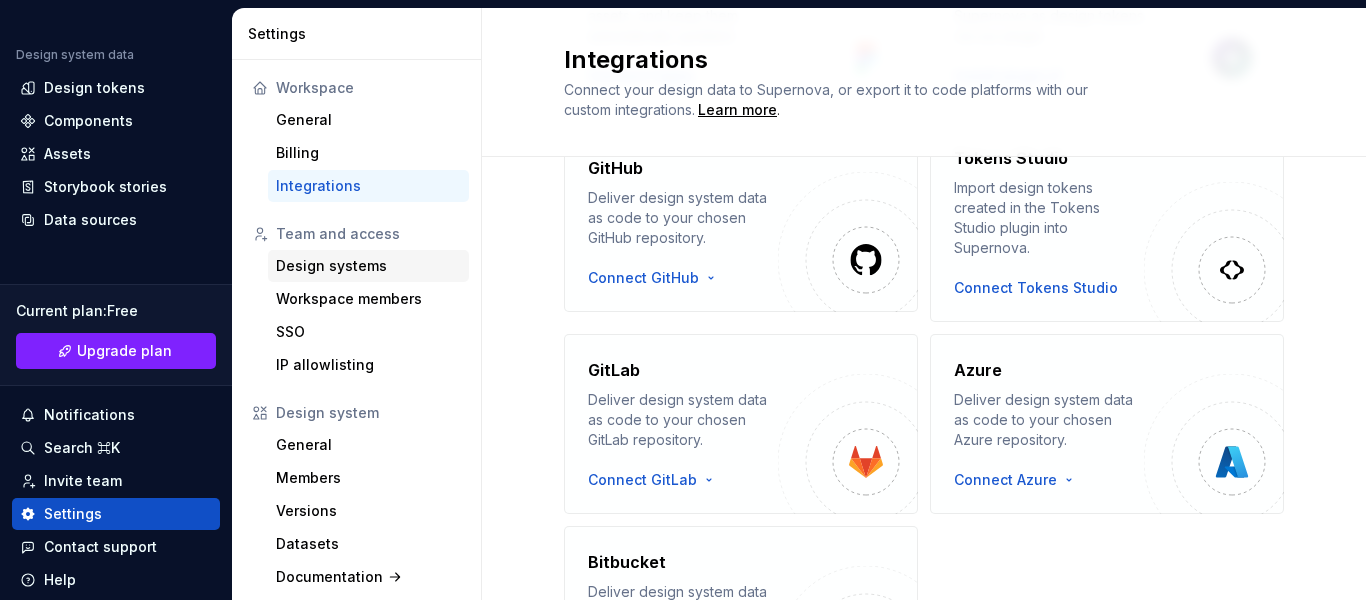 click on "Design systems" at bounding box center (368, 266) 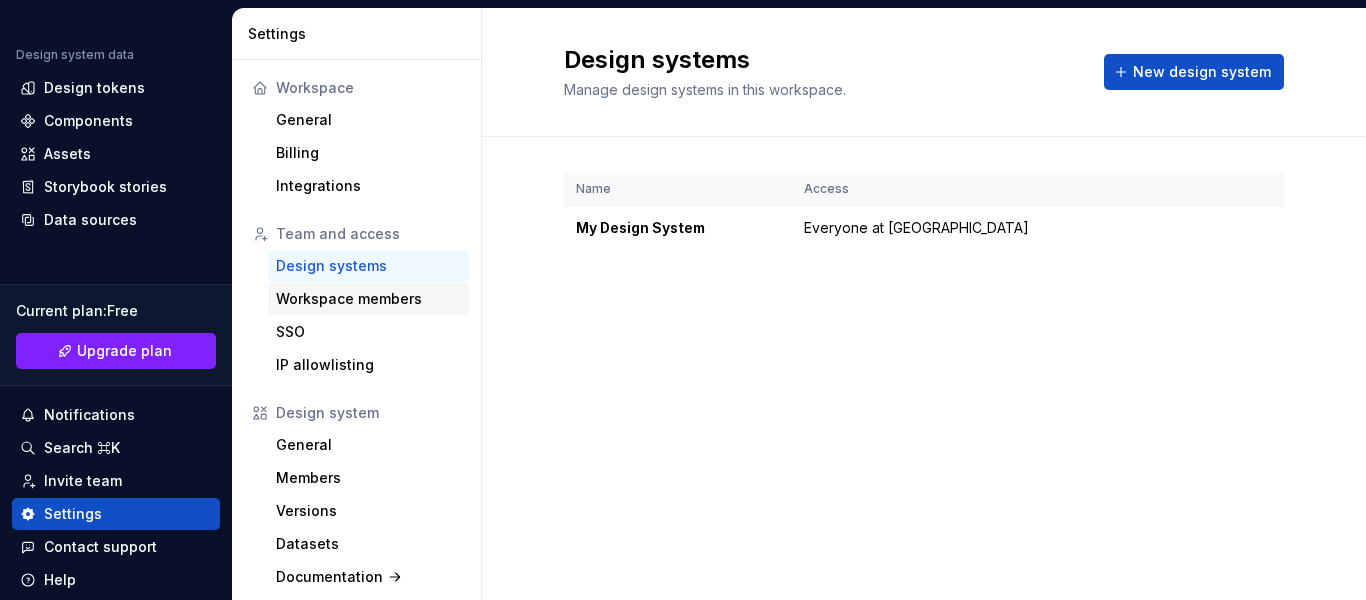 click on "Workspace members" at bounding box center [368, 299] 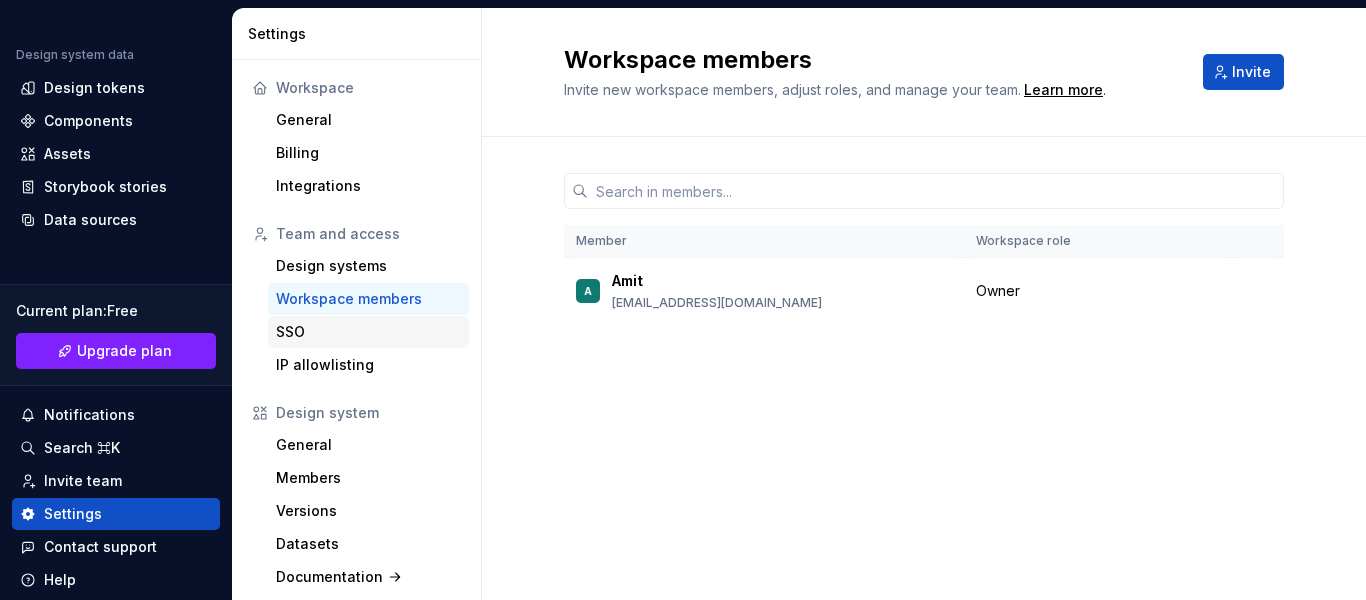 click on "Design systems Workspace members SSO IP allowlisting" at bounding box center (356, 315) 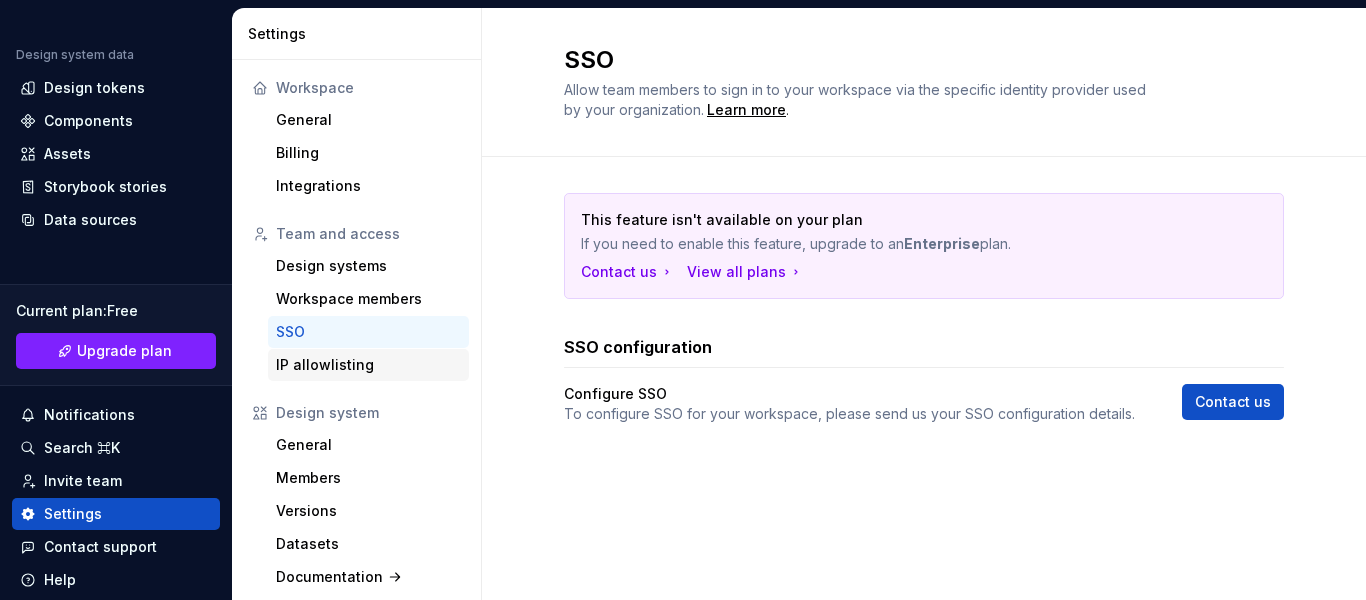 click on "IP allowlisting" at bounding box center (368, 365) 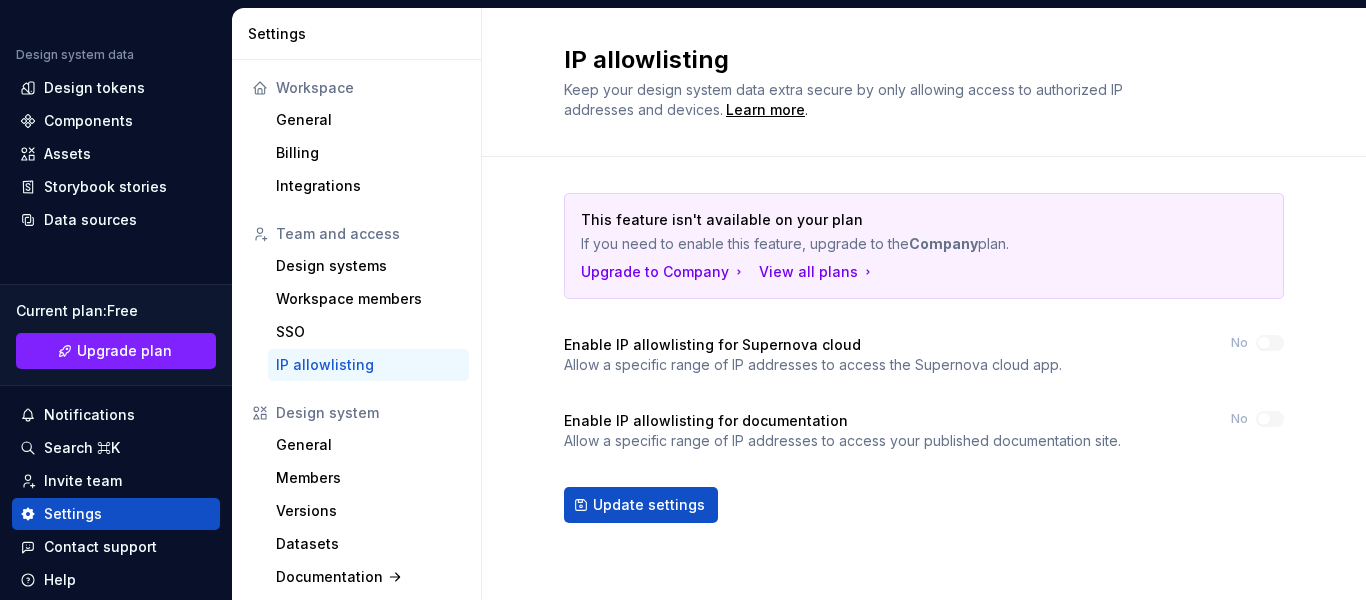 scroll, scrollTop: 108, scrollLeft: 0, axis: vertical 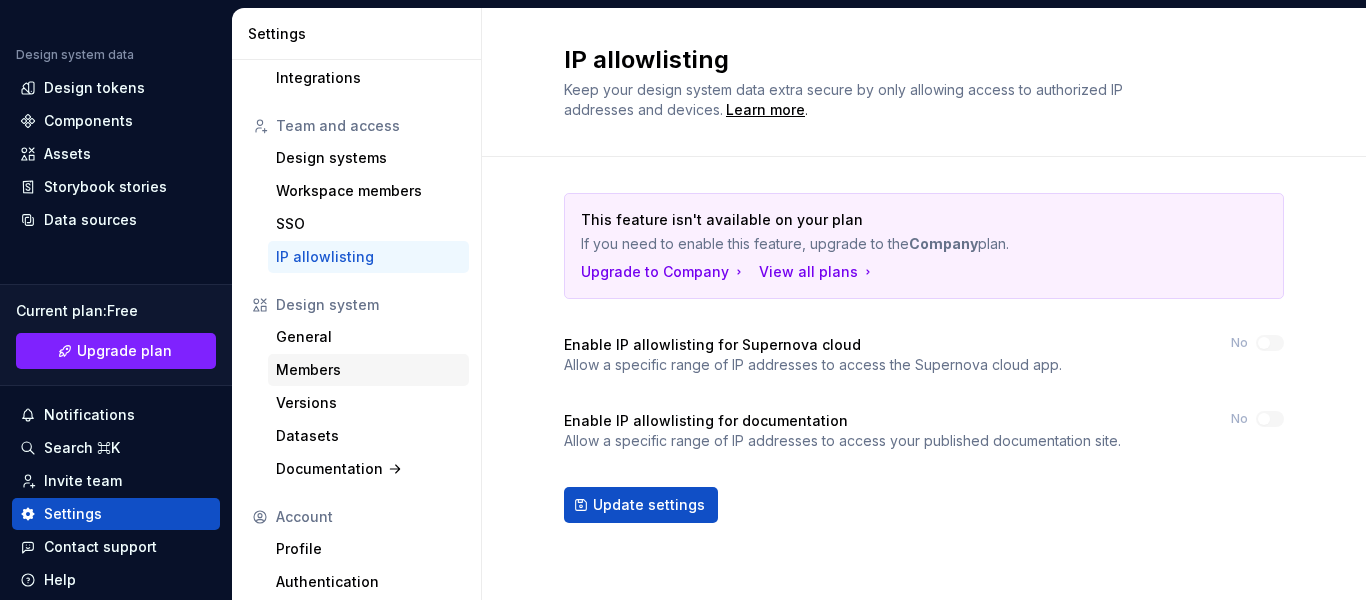 click on "Members" at bounding box center [368, 370] 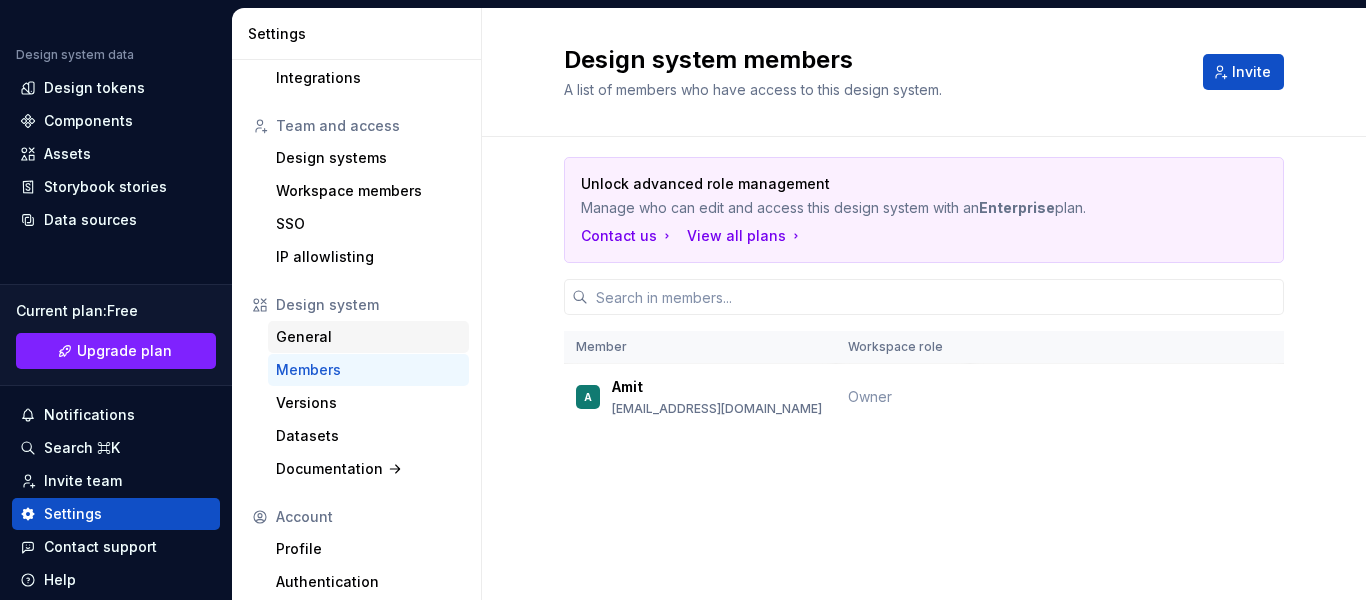click on "General" at bounding box center [368, 337] 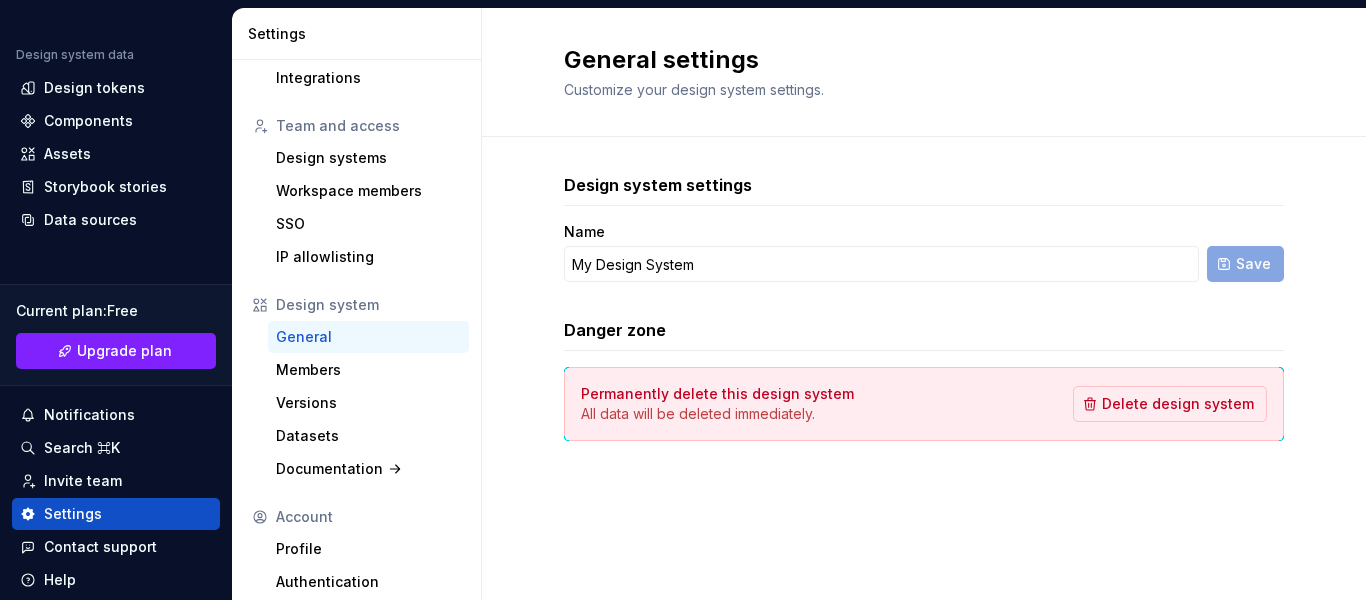 scroll, scrollTop: 151, scrollLeft: 0, axis: vertical 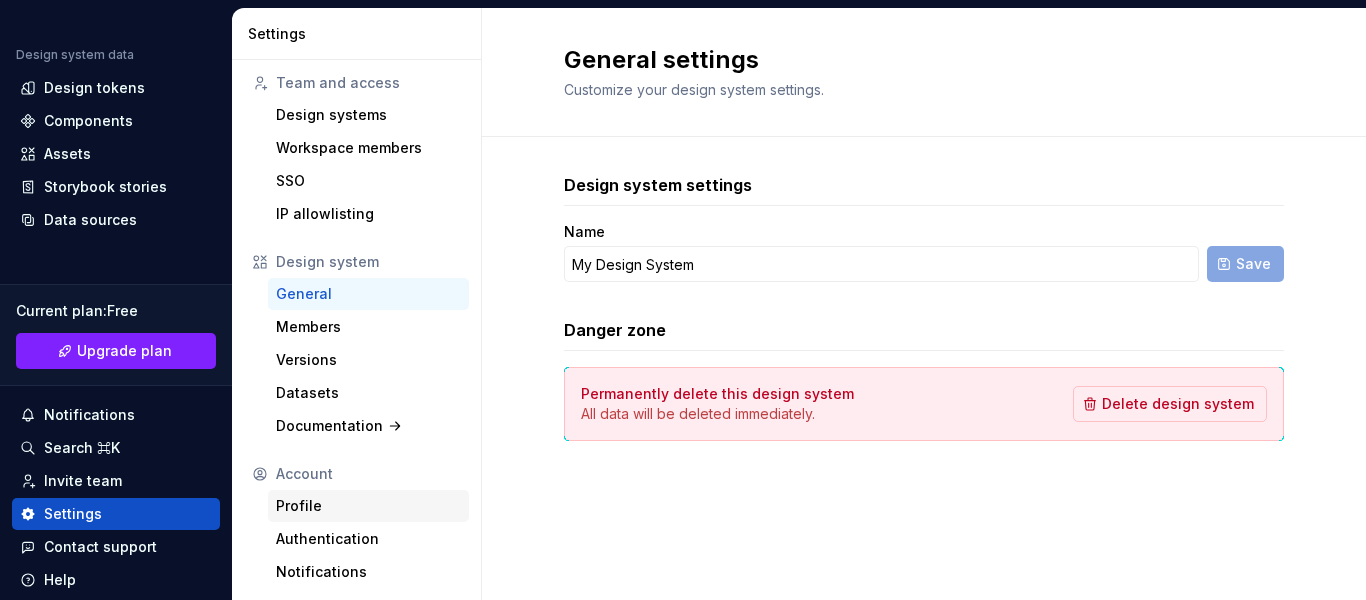 click on "Profile" at bounding box center (368, 506) 